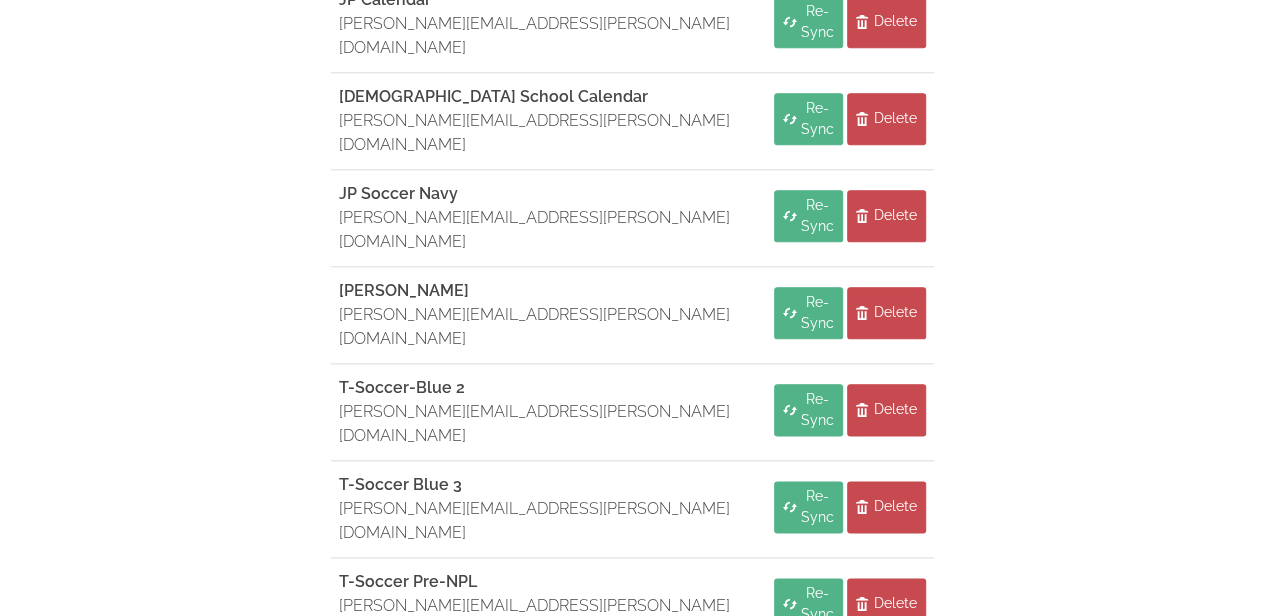 scroll, scrollTop: 1303, scrollLeft: 15, axis: both 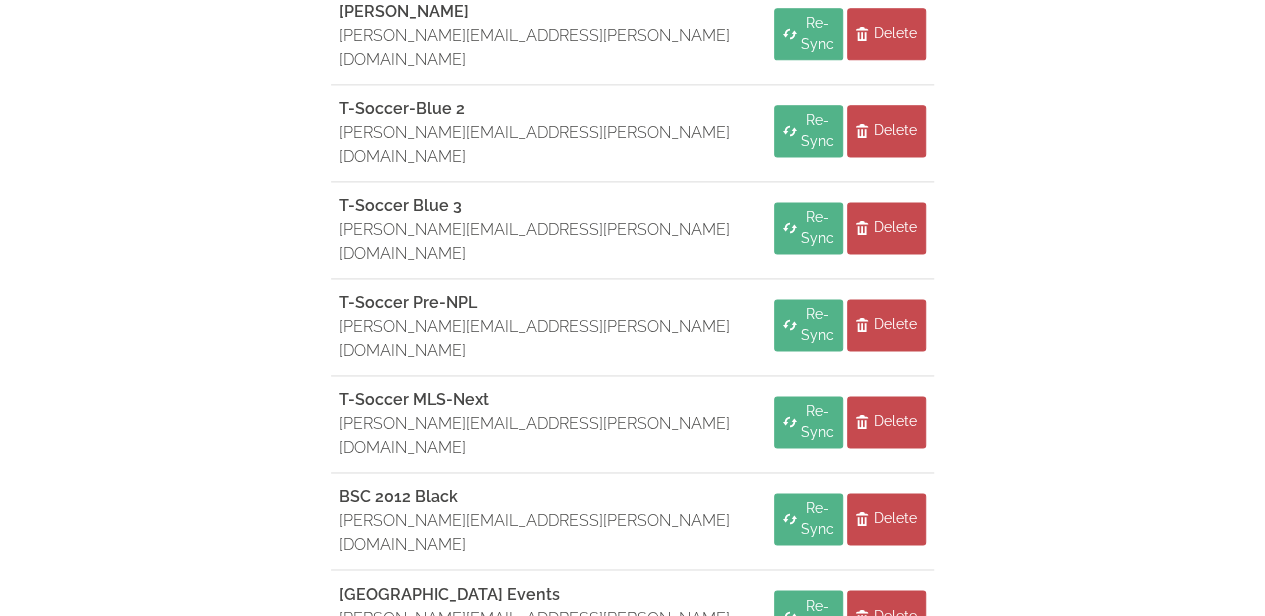 click on "Sync a New Calendar" at bounding box center (632, 1014) 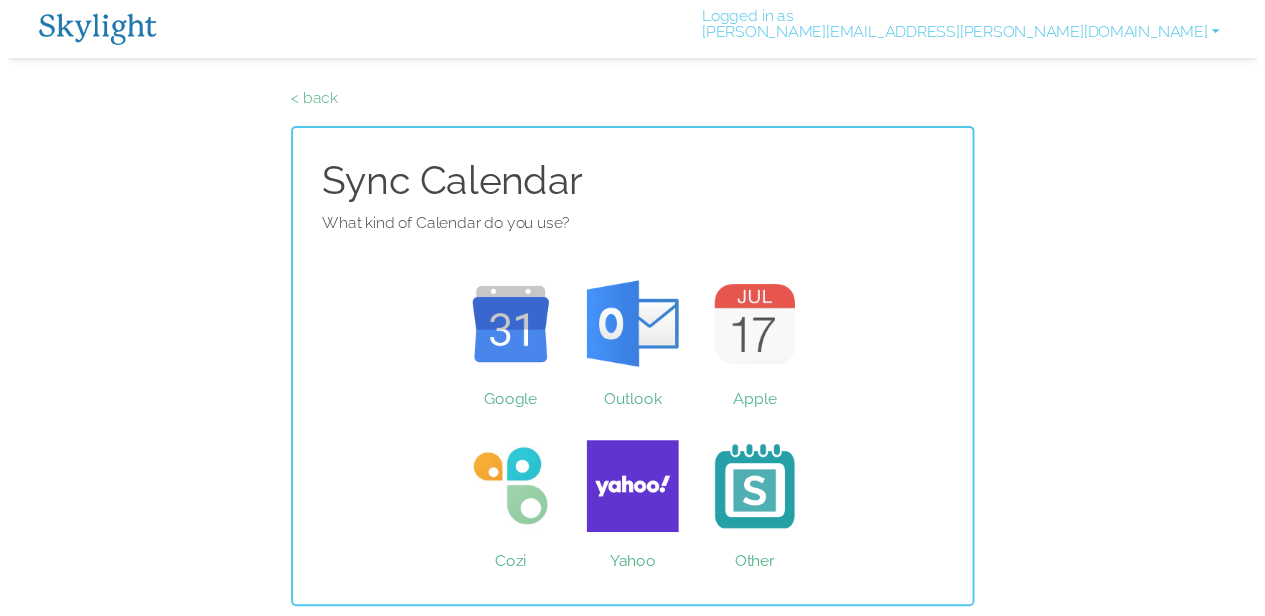 scroll, scrollTop: 0, scrollLeft: 0, axis: both 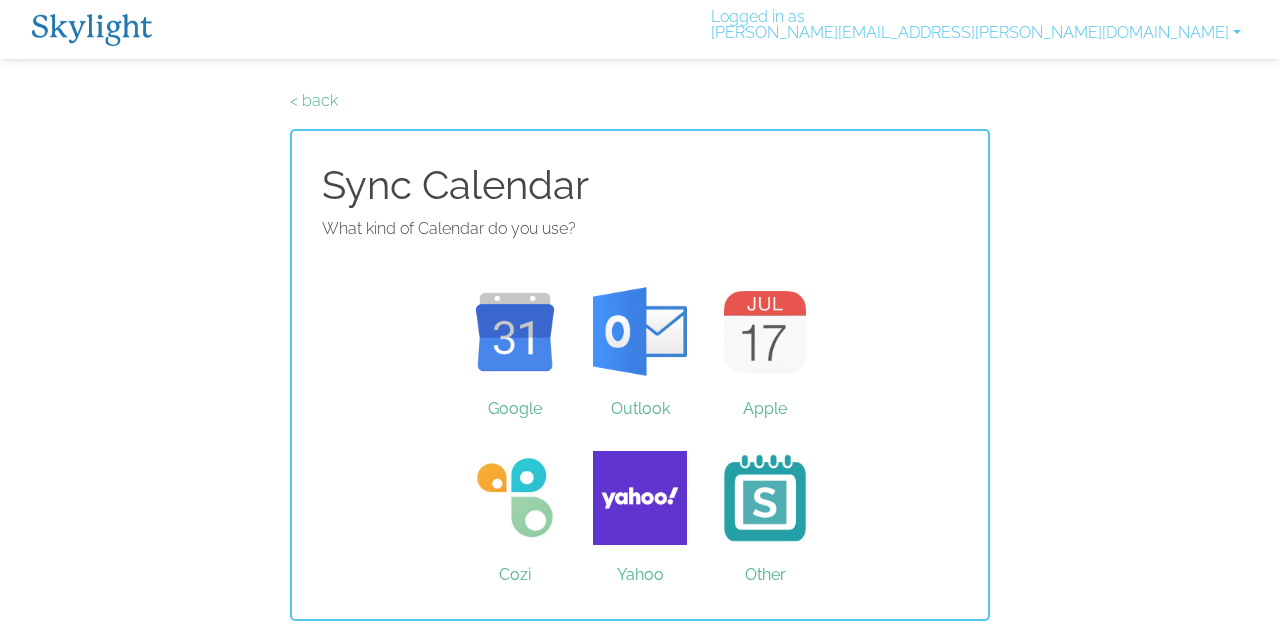 click on "< back Sync Calendar What kind of Calendar do you use? Google Outlook Apple Cozi Yahoo Other" at bounding box center (640, 355) 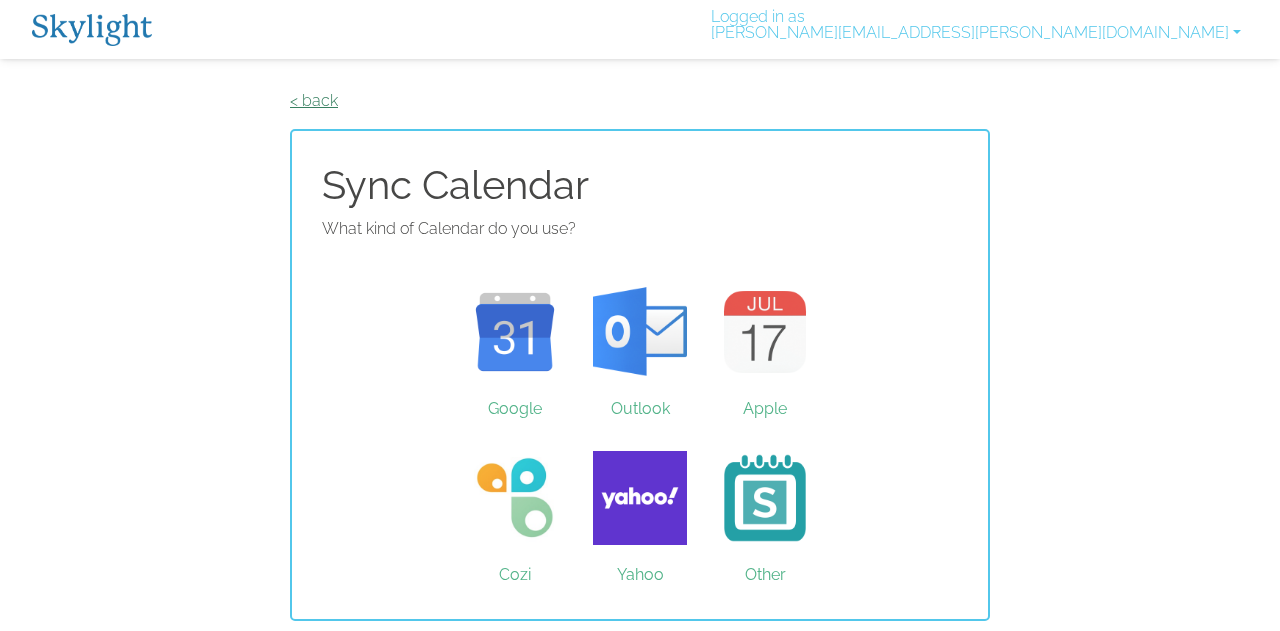 click on "< back" at bounding box center [314, 100] 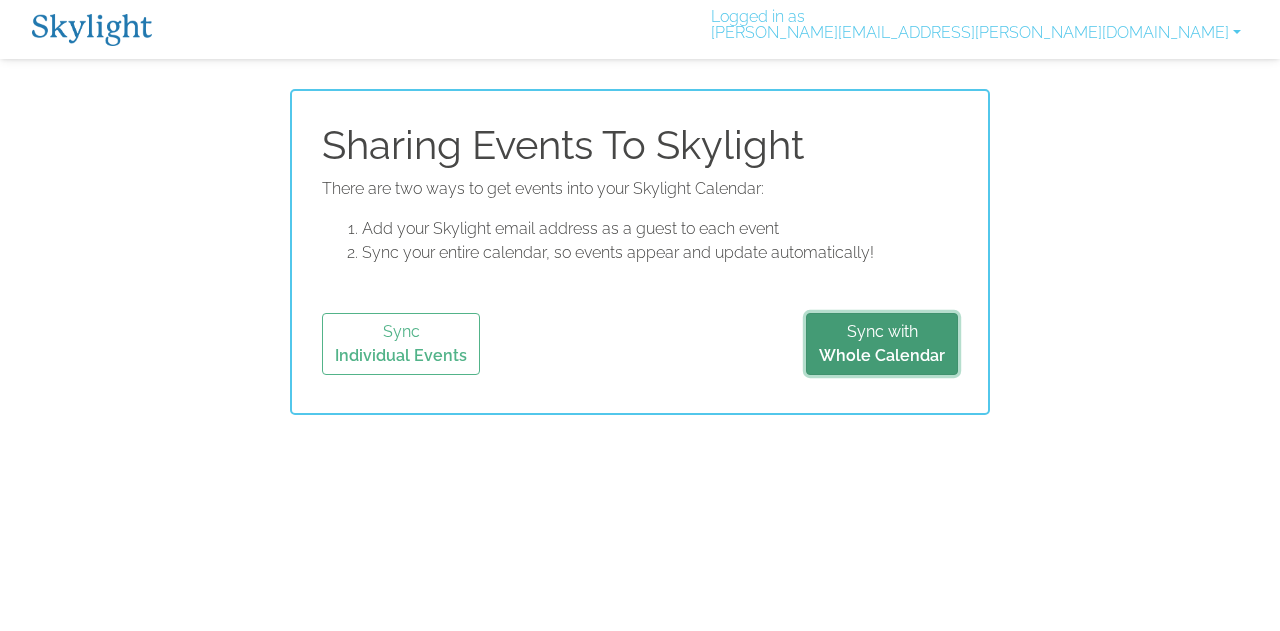click on "Sync with  Whole Calendar" at bounding box center (882, 344) 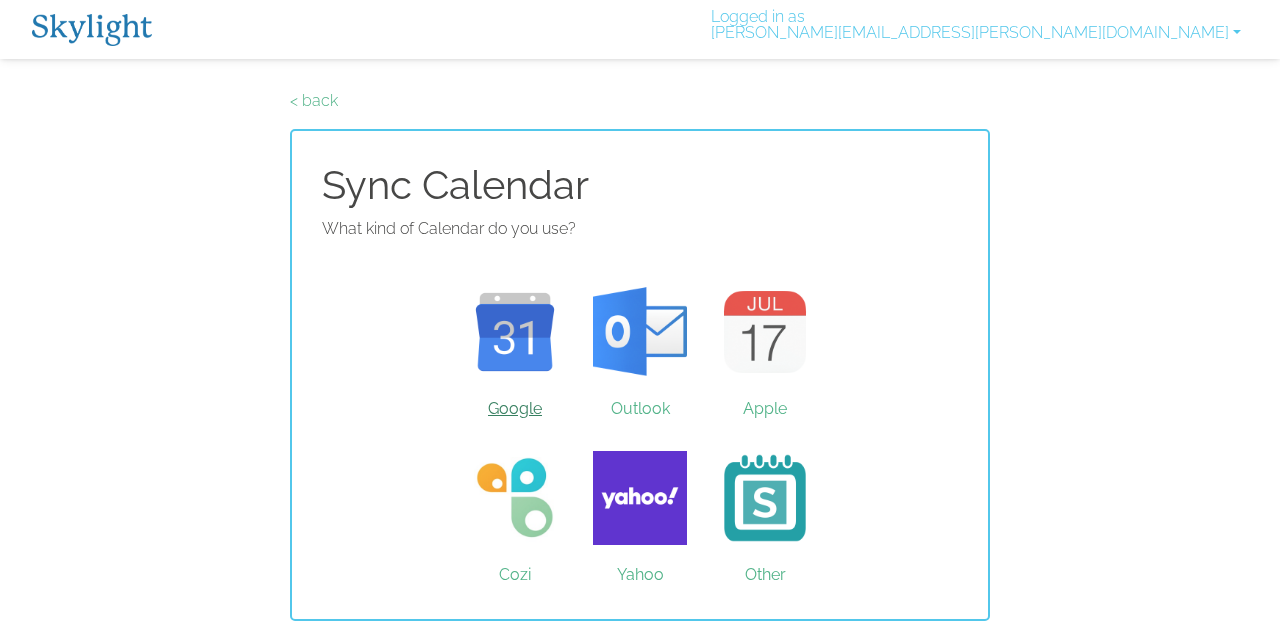 click on "Google" at bounding box center [515, 332] 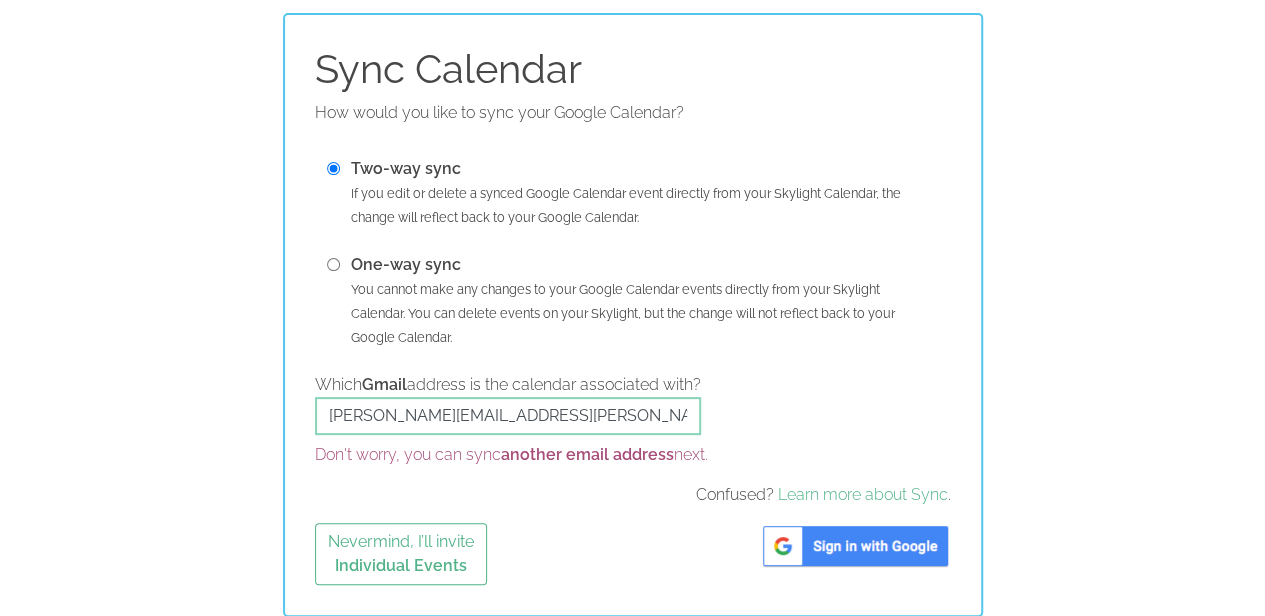 scroll, scrollTop: 115, scrollLeft: 0, axis: vertical 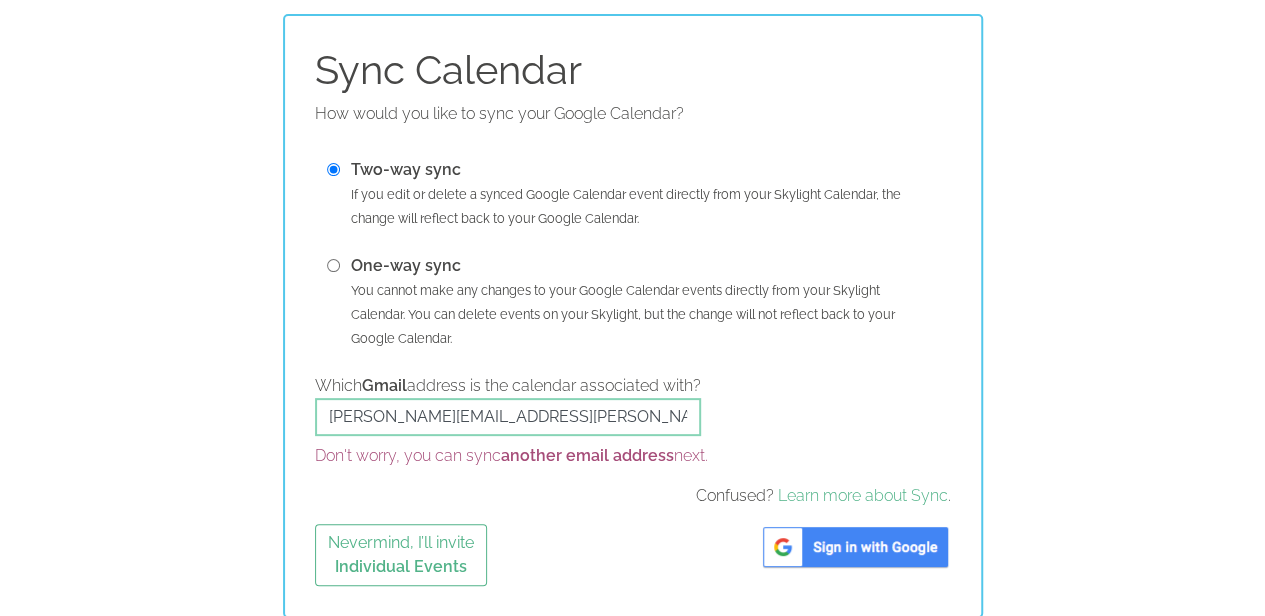 click at bounding box center (855, 547) 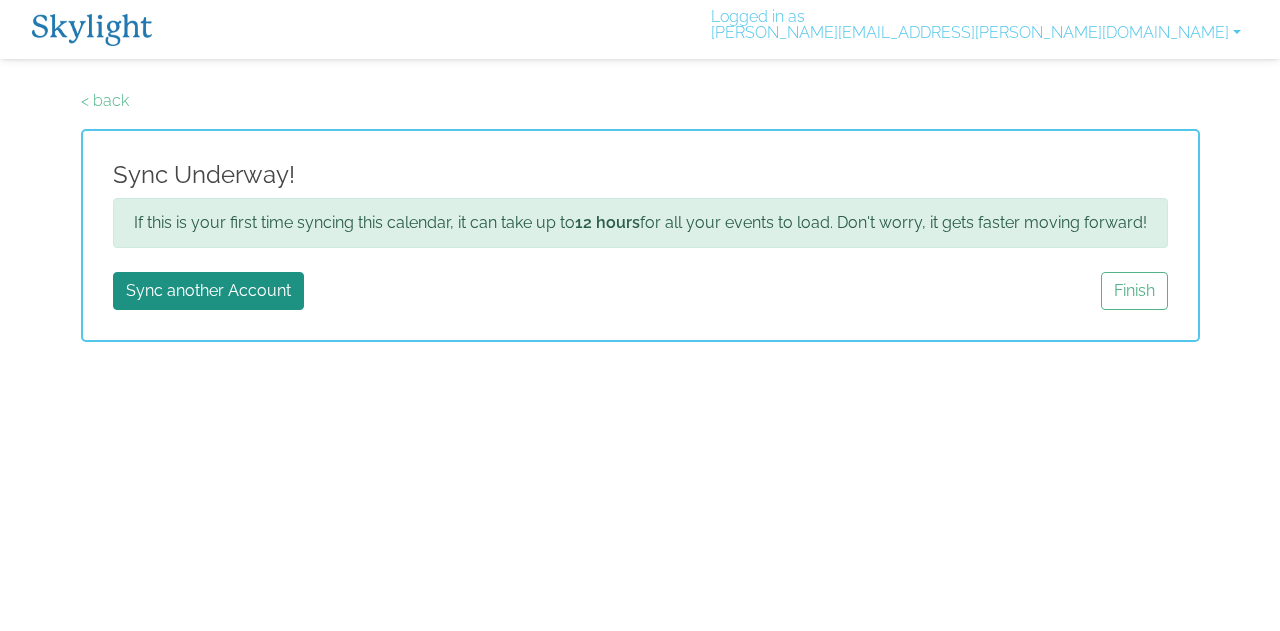scroll, scrollTop: 0, scrollLeft: 0, axis: both 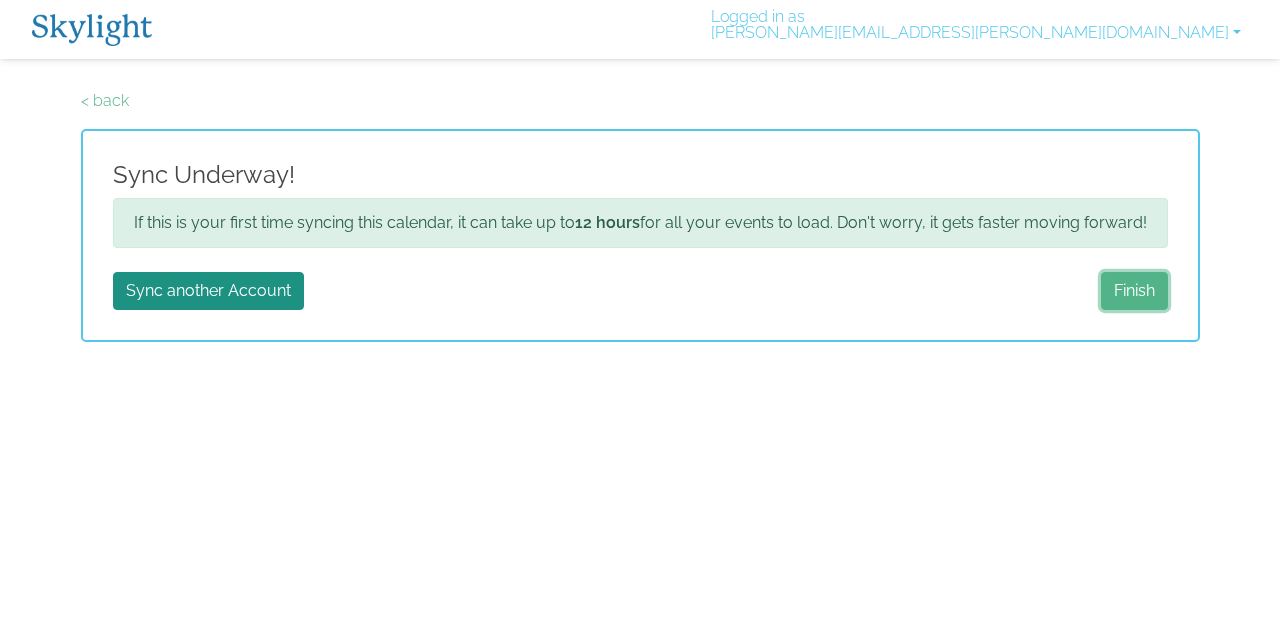 click on "Finish" at bounding box center [1134, 291] 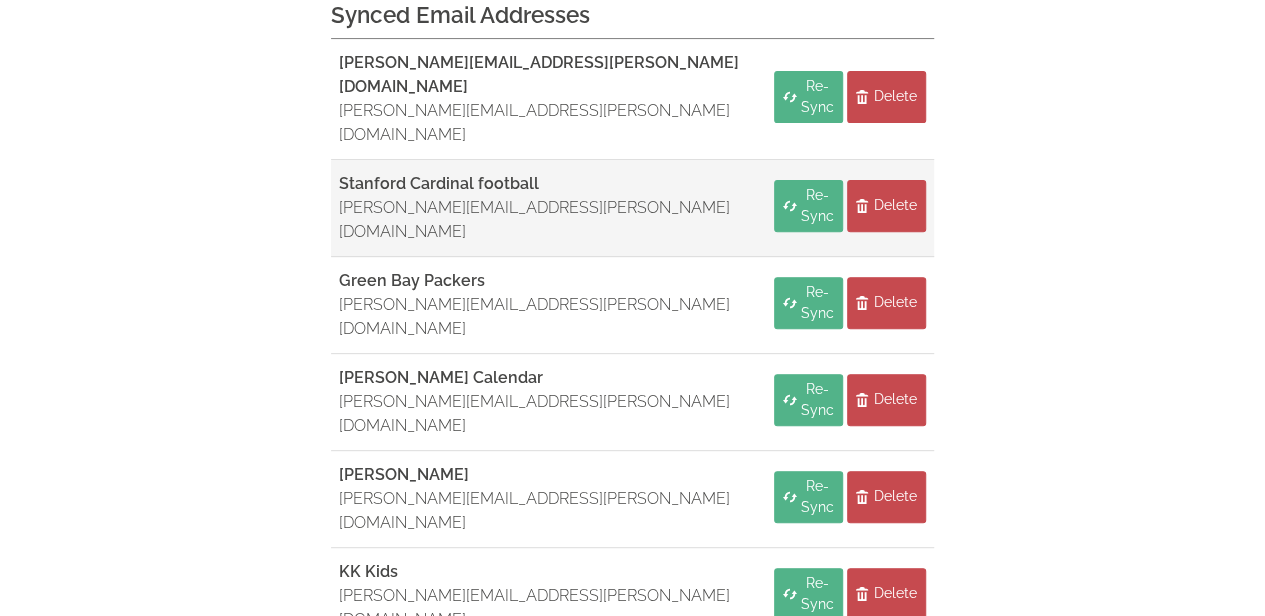 scroll, scrollTop: 0, scrollLeft: 0, axis: both 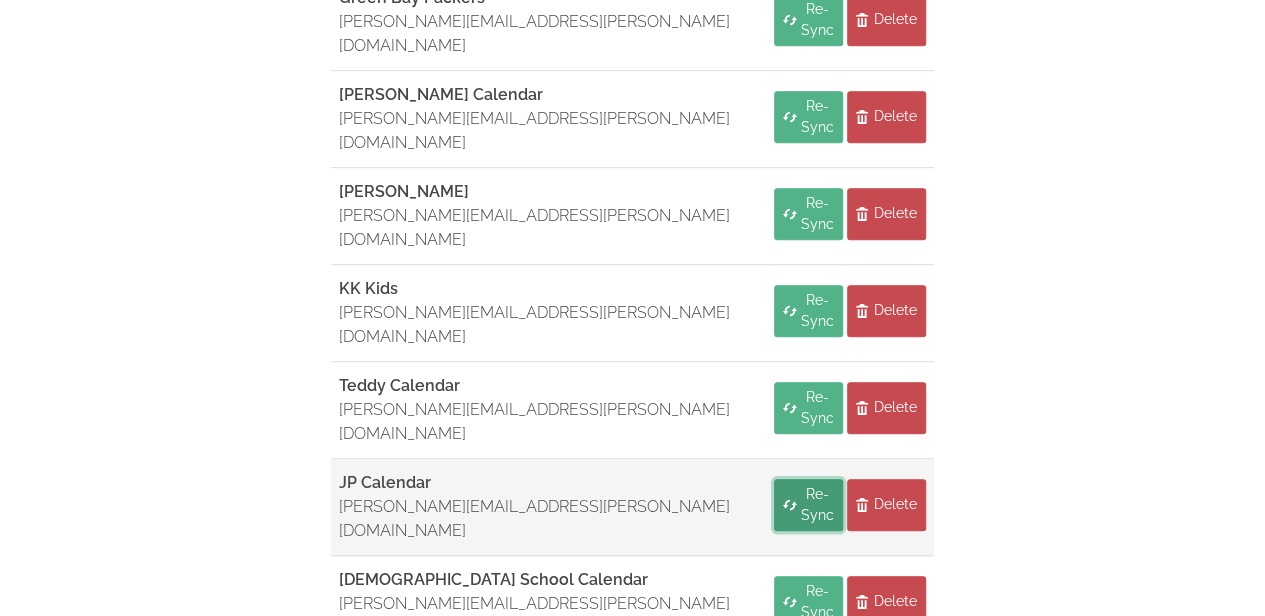 click on "Re-Sync" at bounding box center (817, 505) 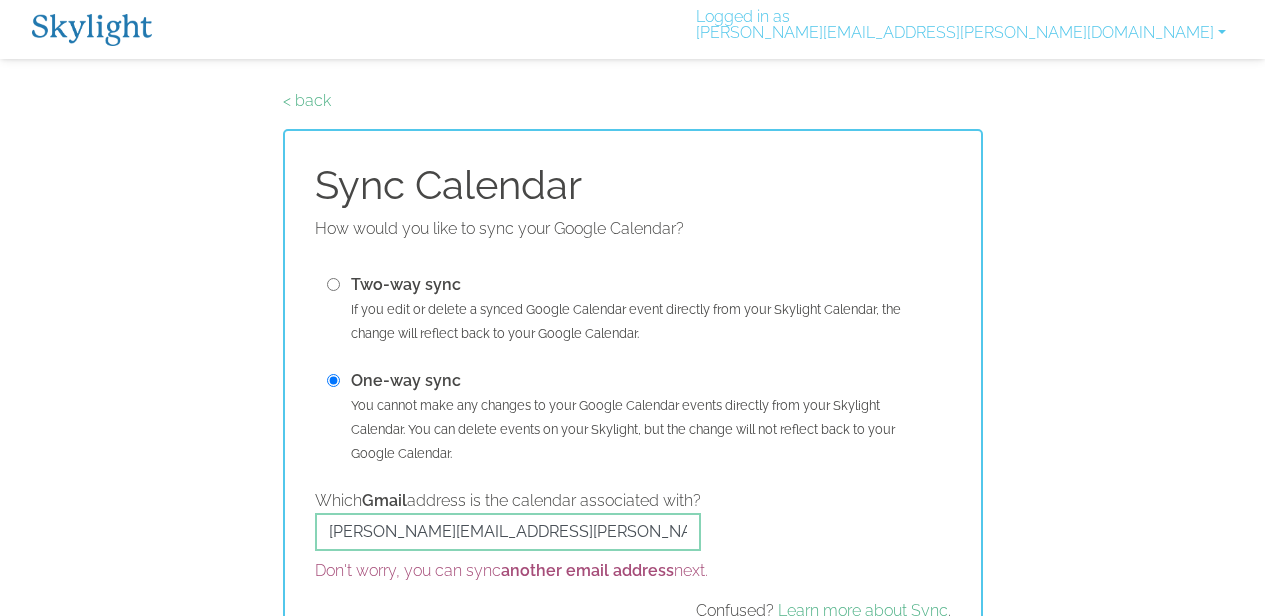 scroll, scrollTop: 0, scrollLeft: 0, axis: both 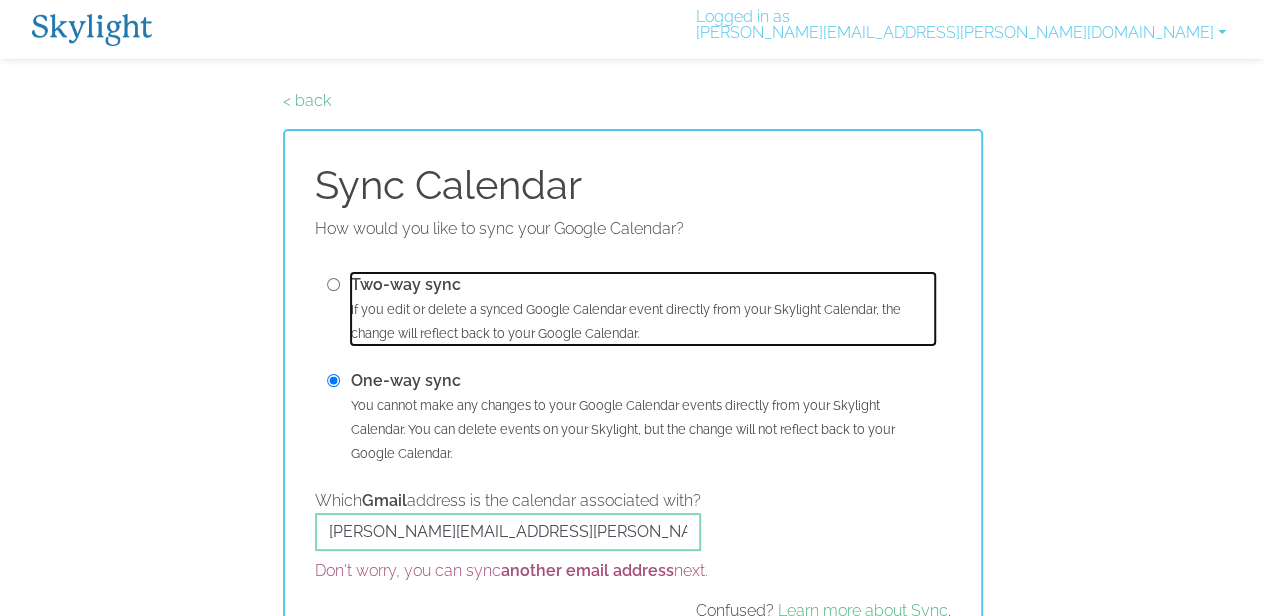 click on "Two-way sync" at bounding box center (406, 284) 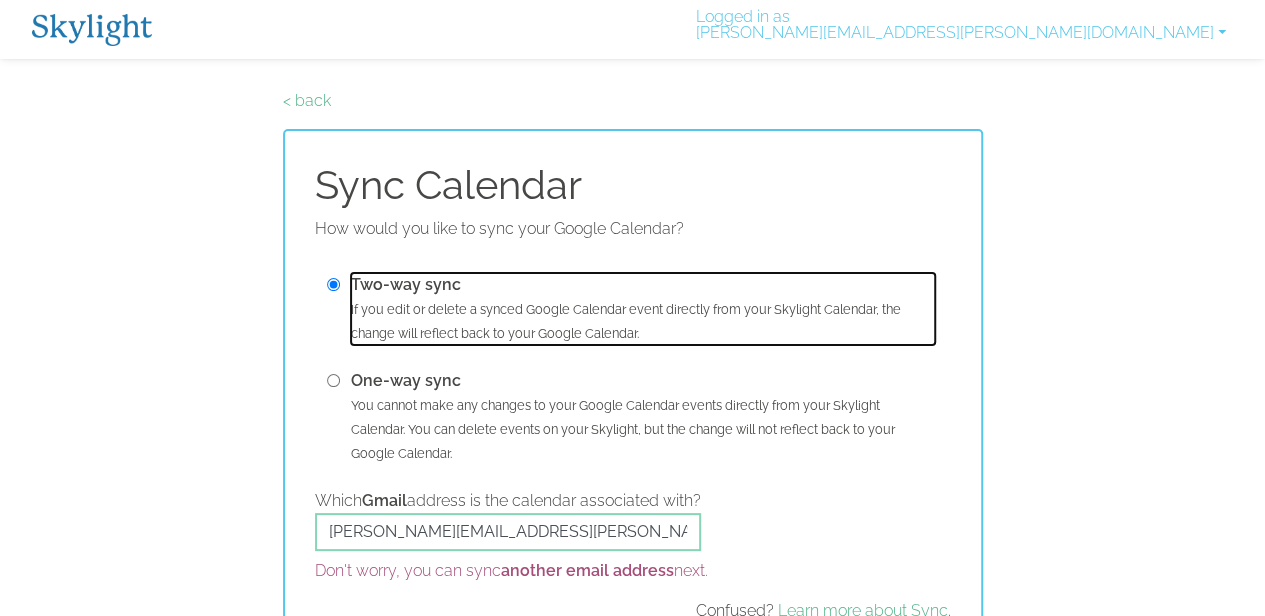 scroll, scrollTop: 116, scrollLeft: 0, axis: vertical 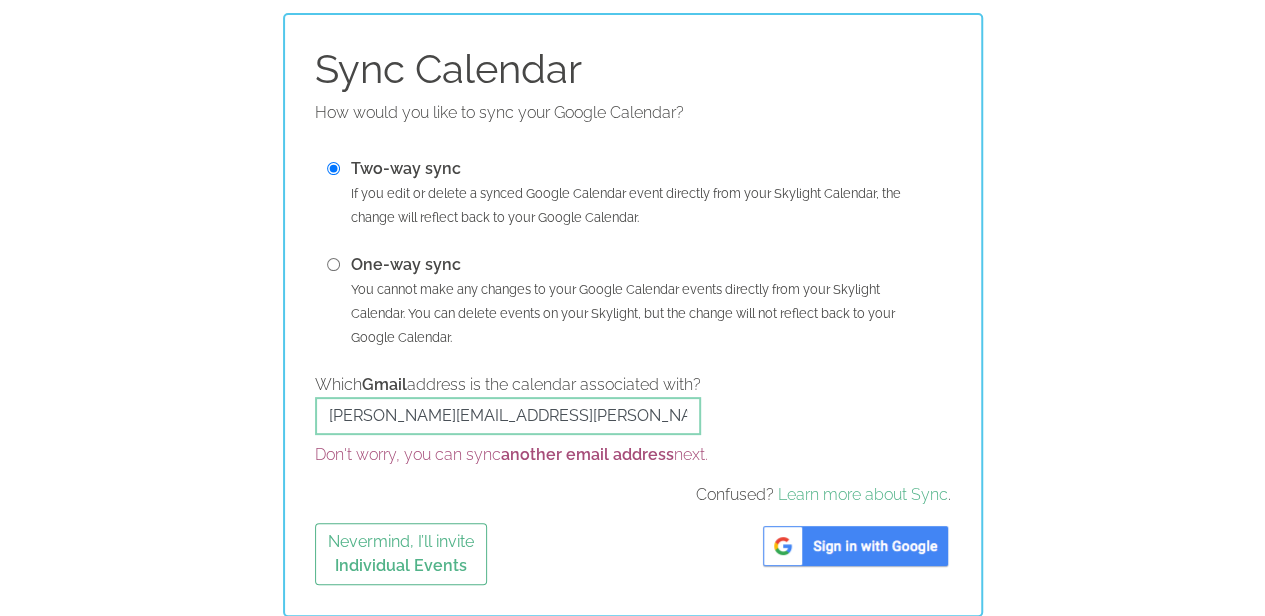 click at bounding box center [855, 546] 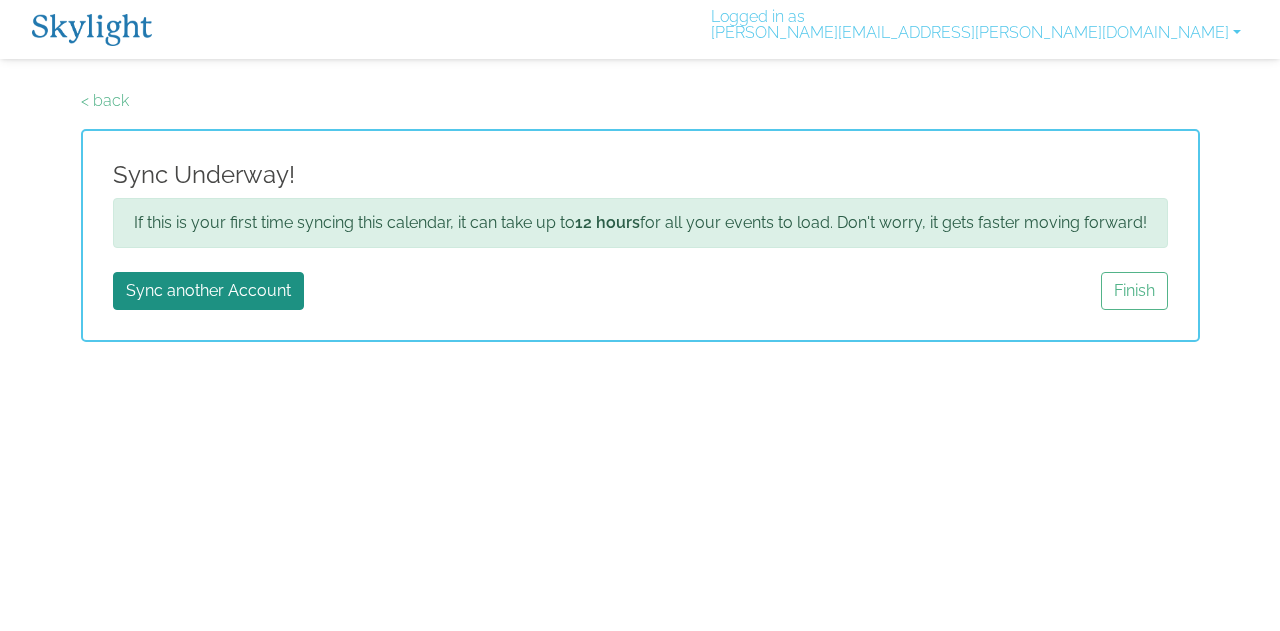scroll, scrollTop: 0, scrollLeft: 0, axis: both 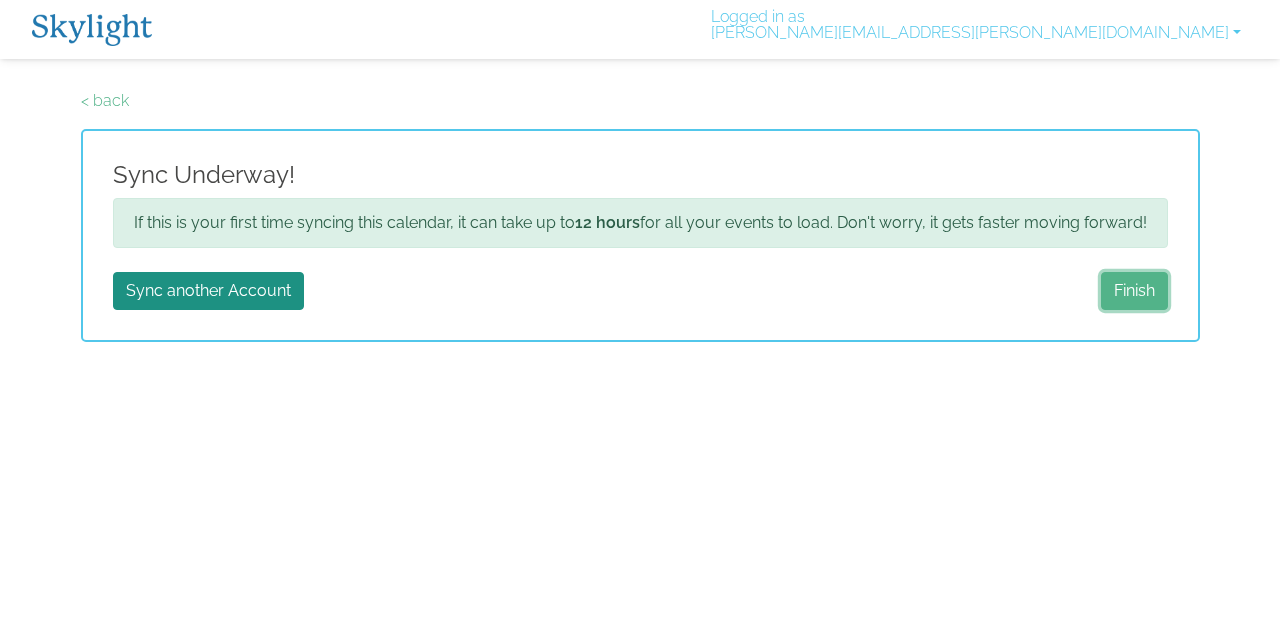 click on "Finish" at bounding box center (1134, 291) 